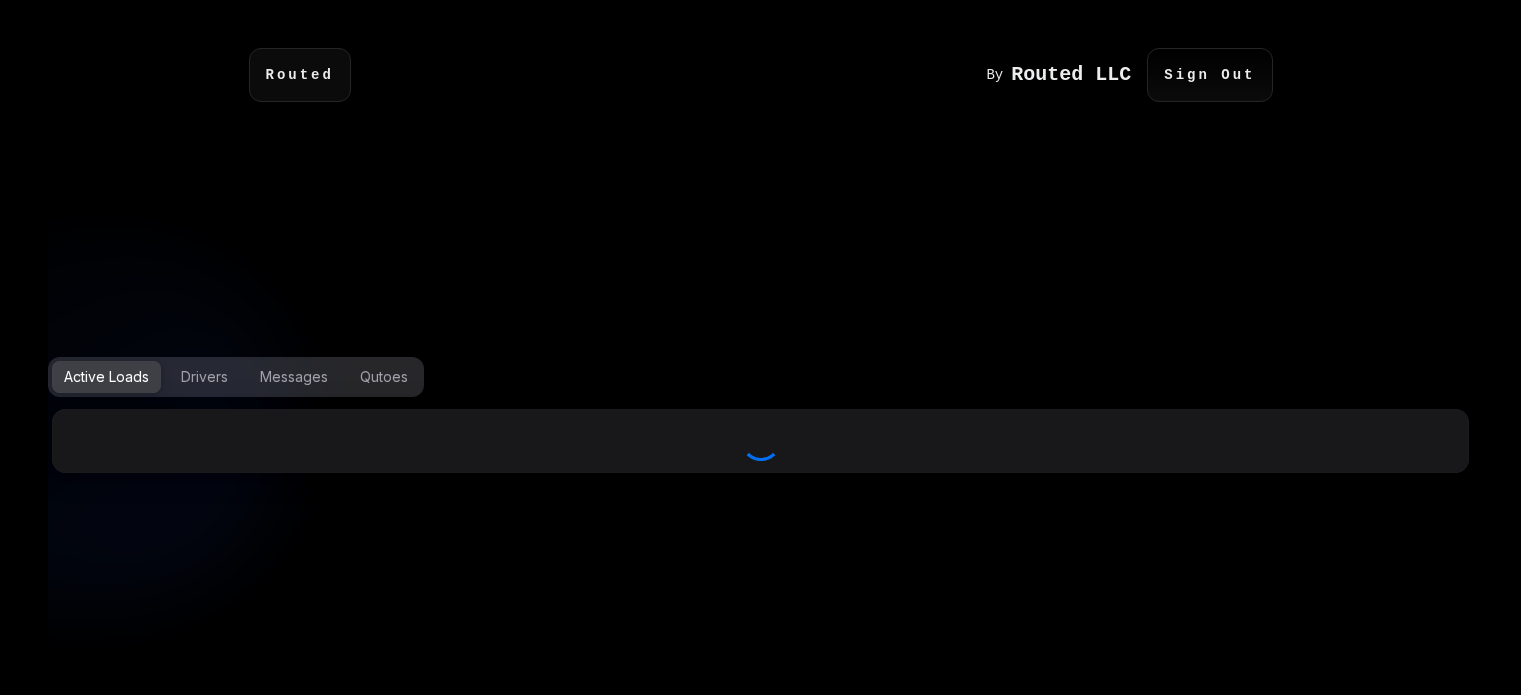 select on "[EMAIL]" 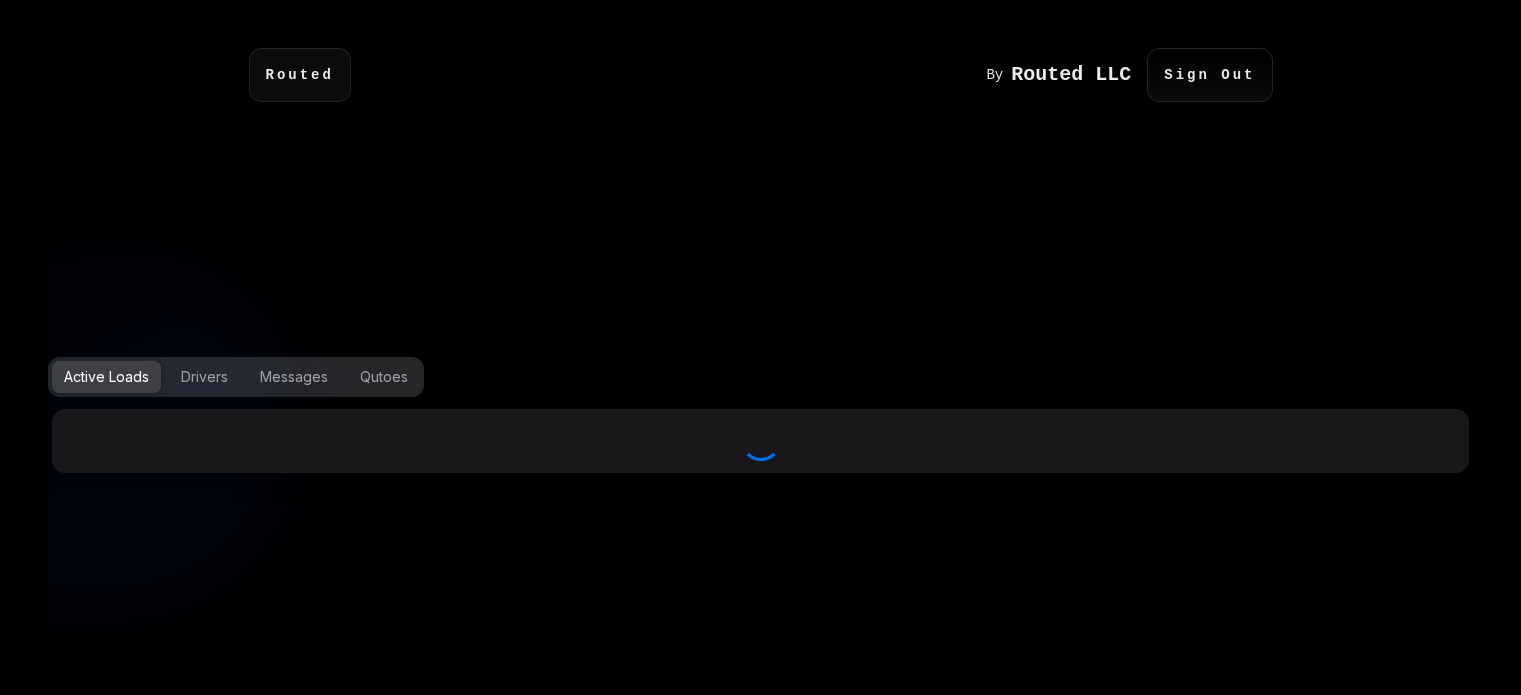 select on "***" 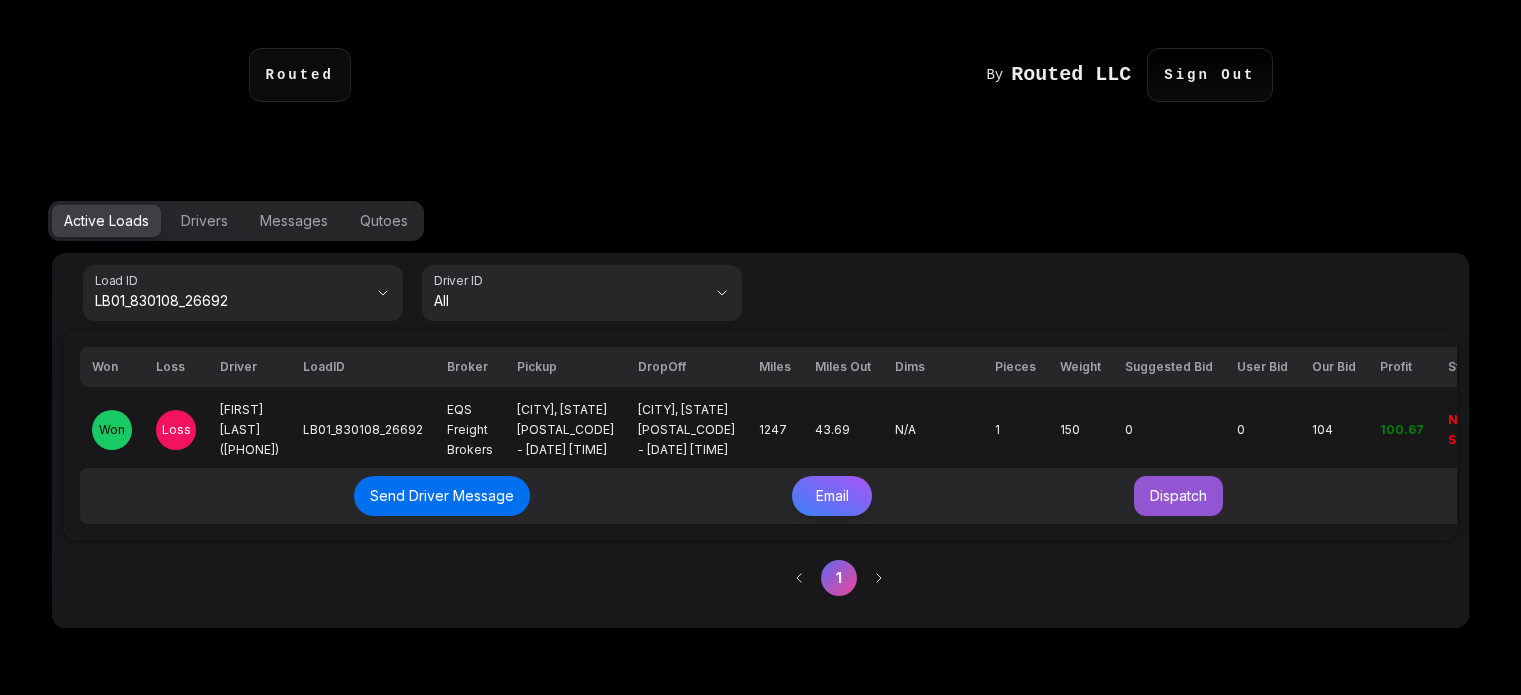 scroll, scrollTop: 0, scrollLeft: 0, axis: both 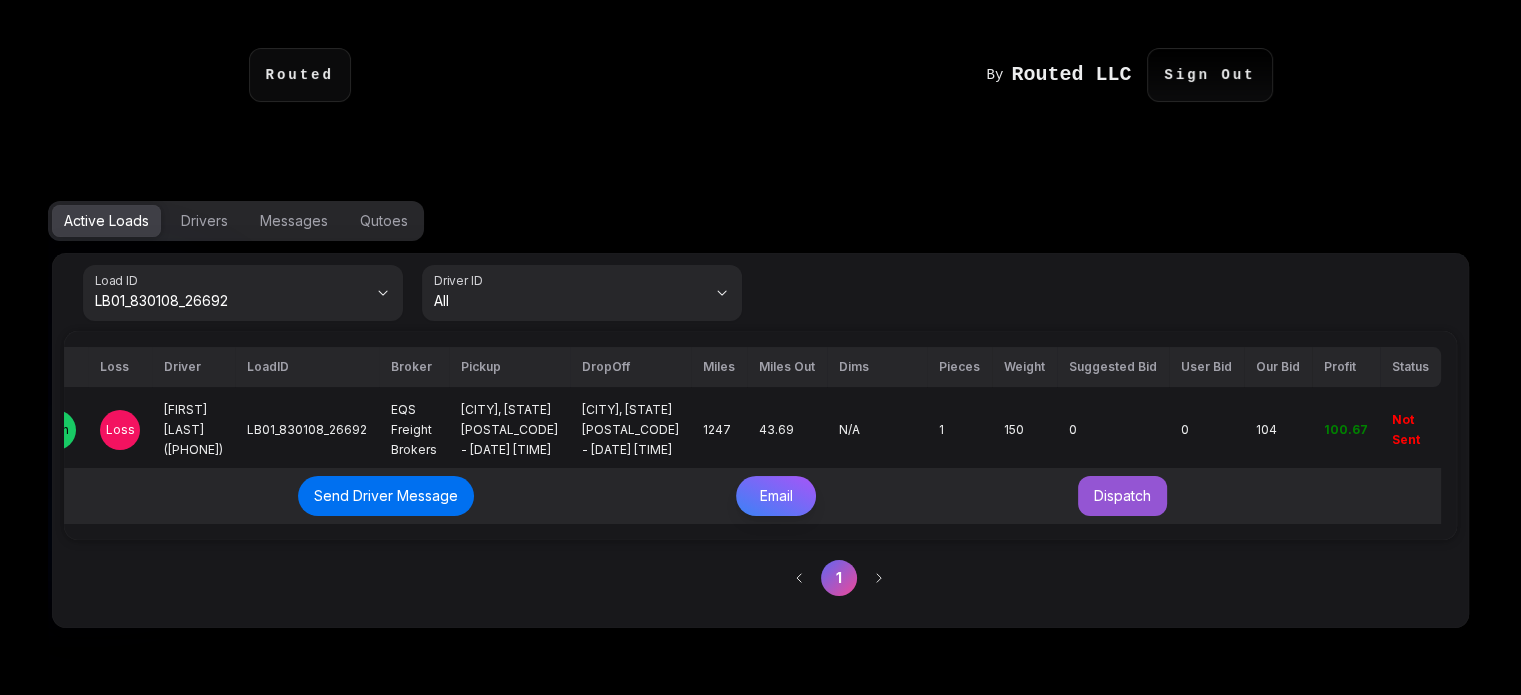 click on "100.67" at bounding box center [1346, 429] 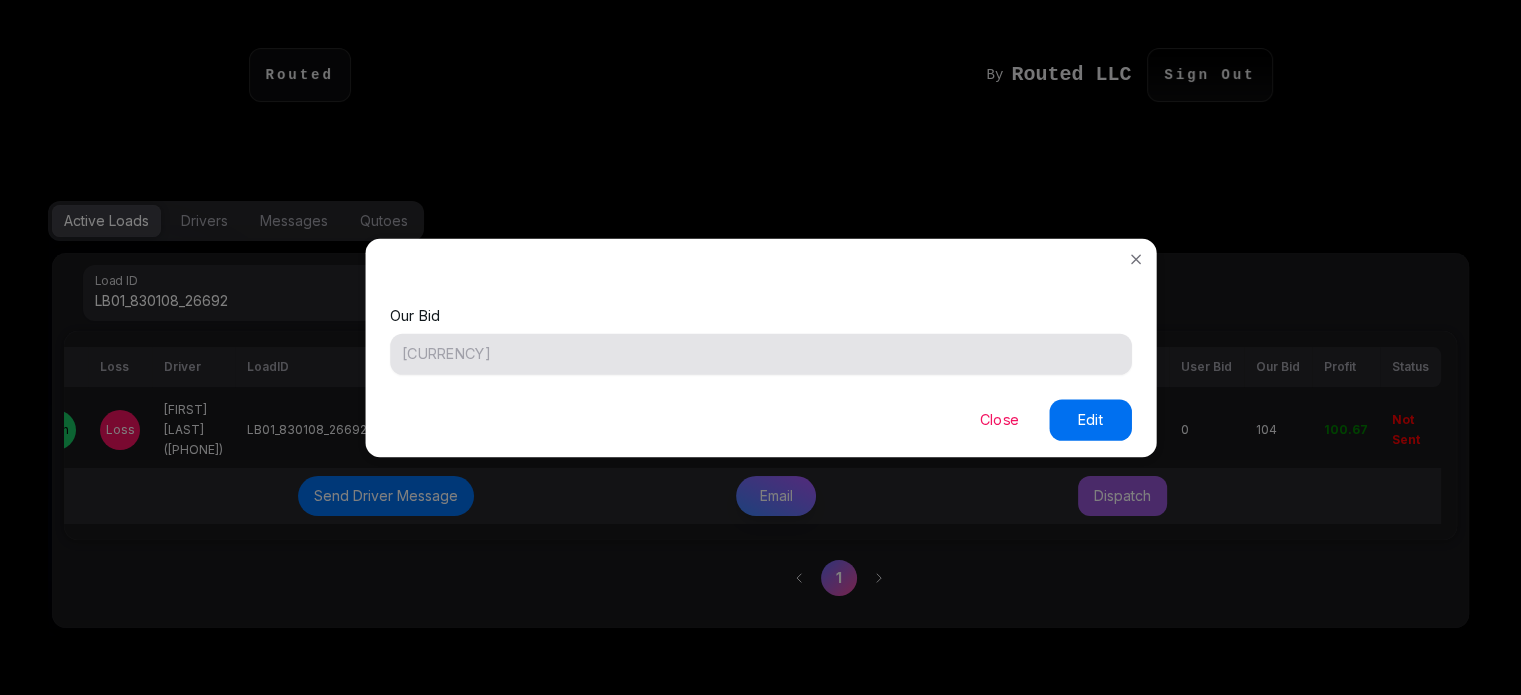 drag, startPoint x: 376, startPoint y: 363, endPoint x: 354, endPoint y: 363, distance: 22 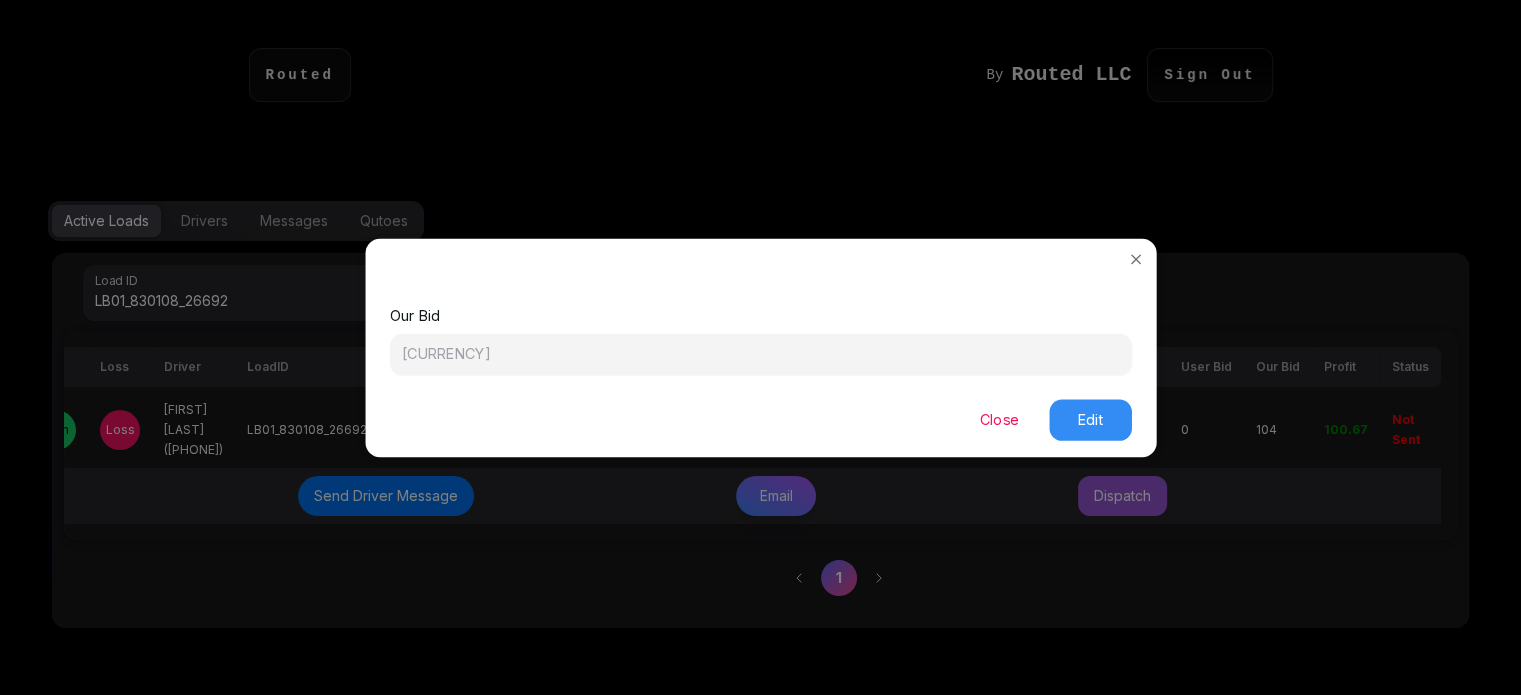 type on "****" 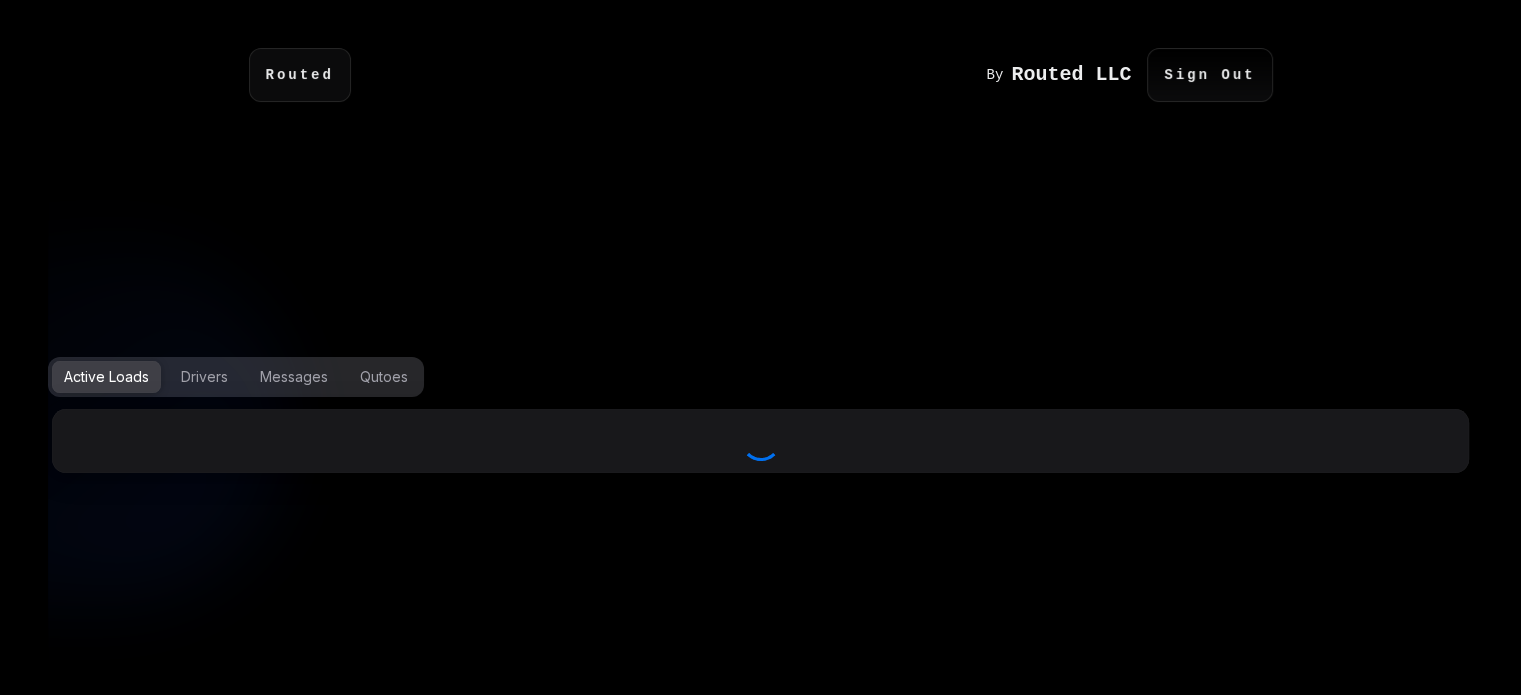 select on "**********" 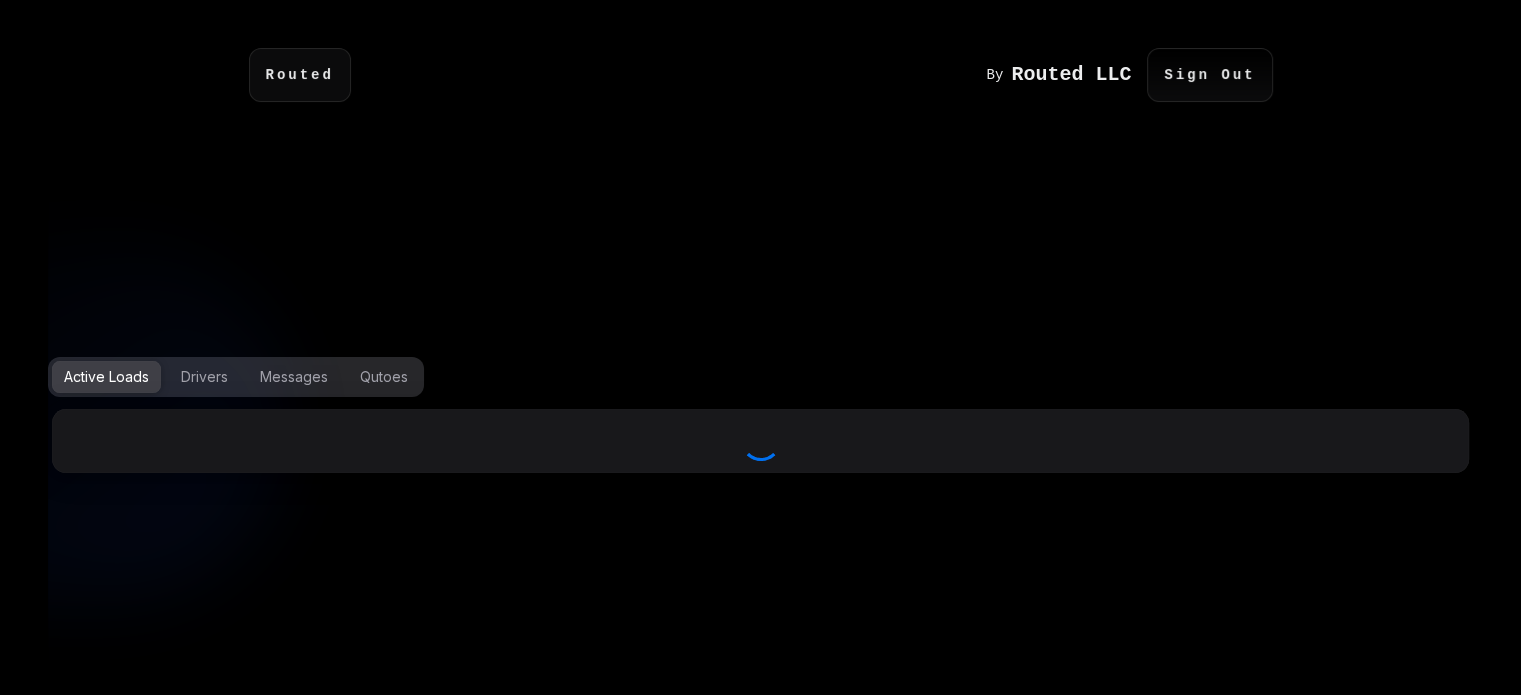 select on "***" 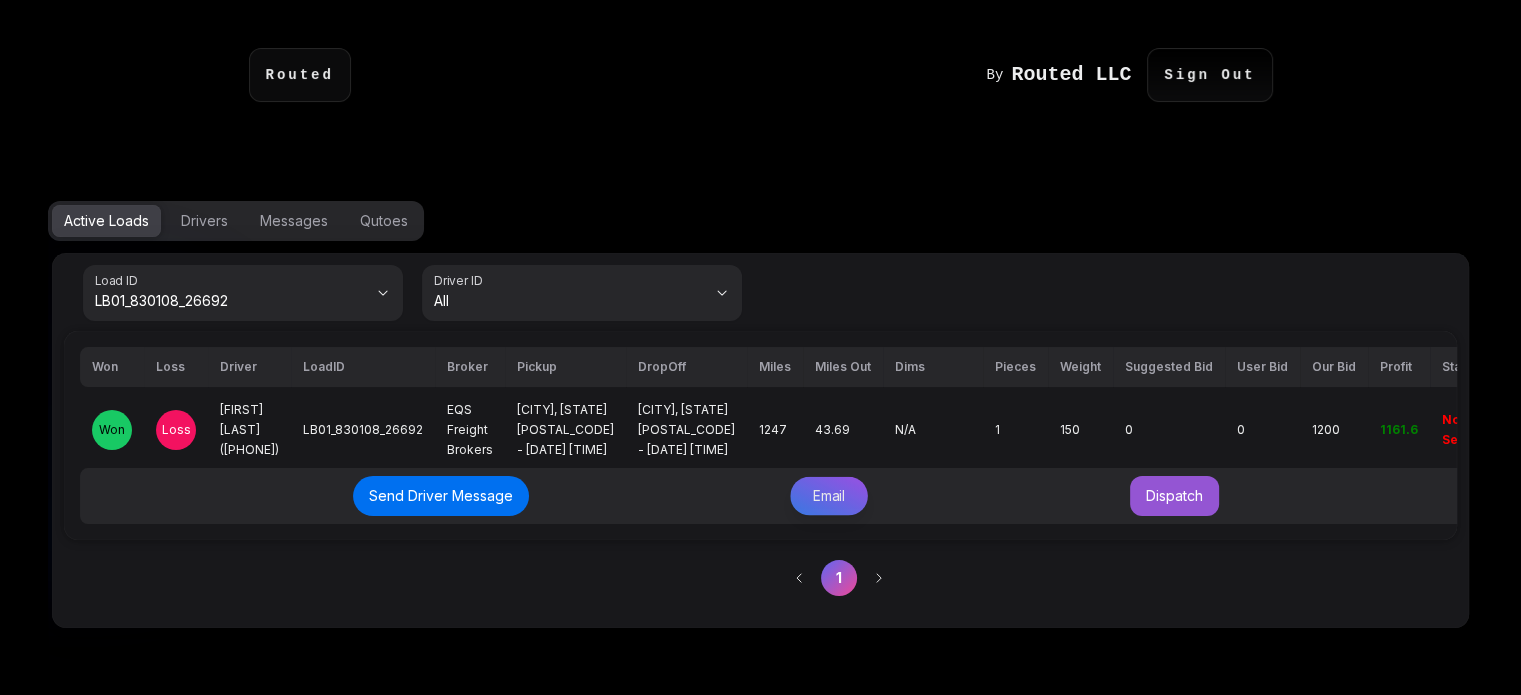 click on "Email" at bounding box center (829, 496) 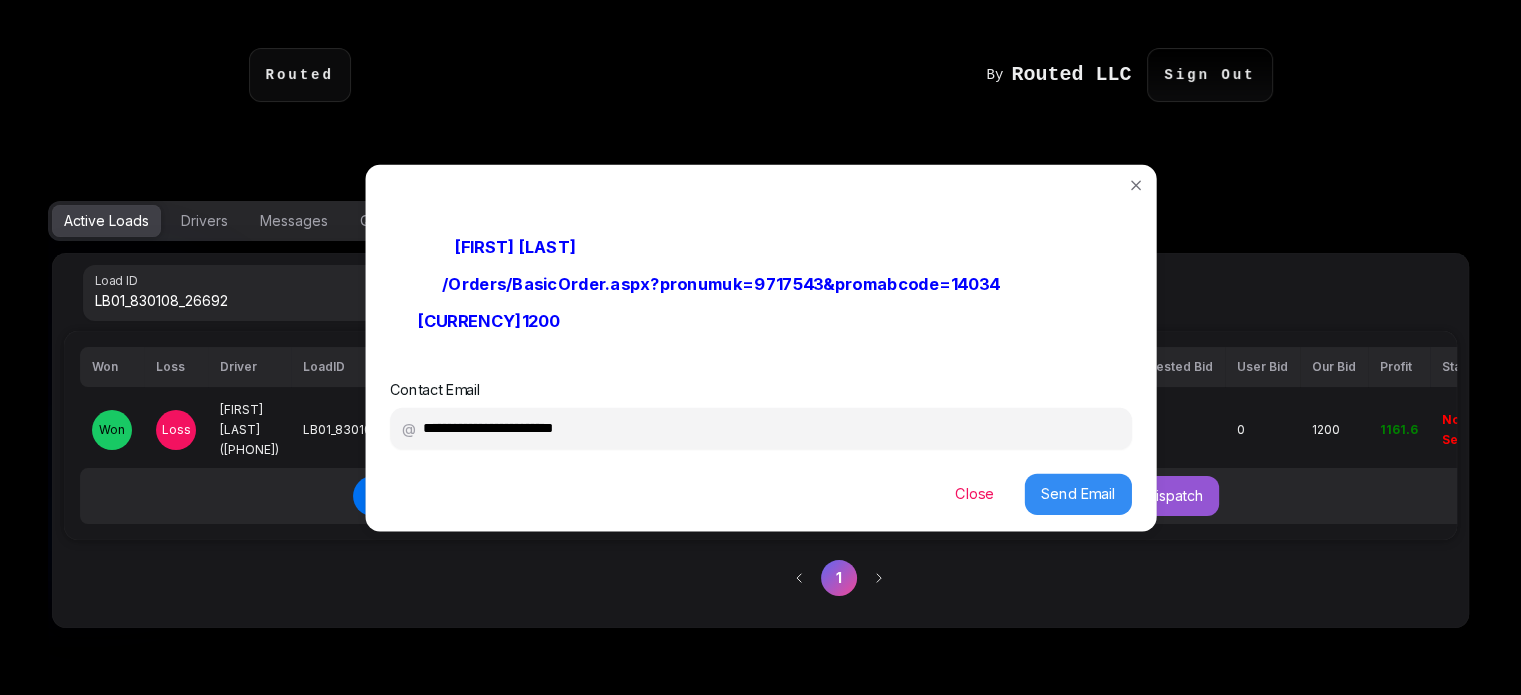 click on "Send Email" at bounding box center (1077, 493) 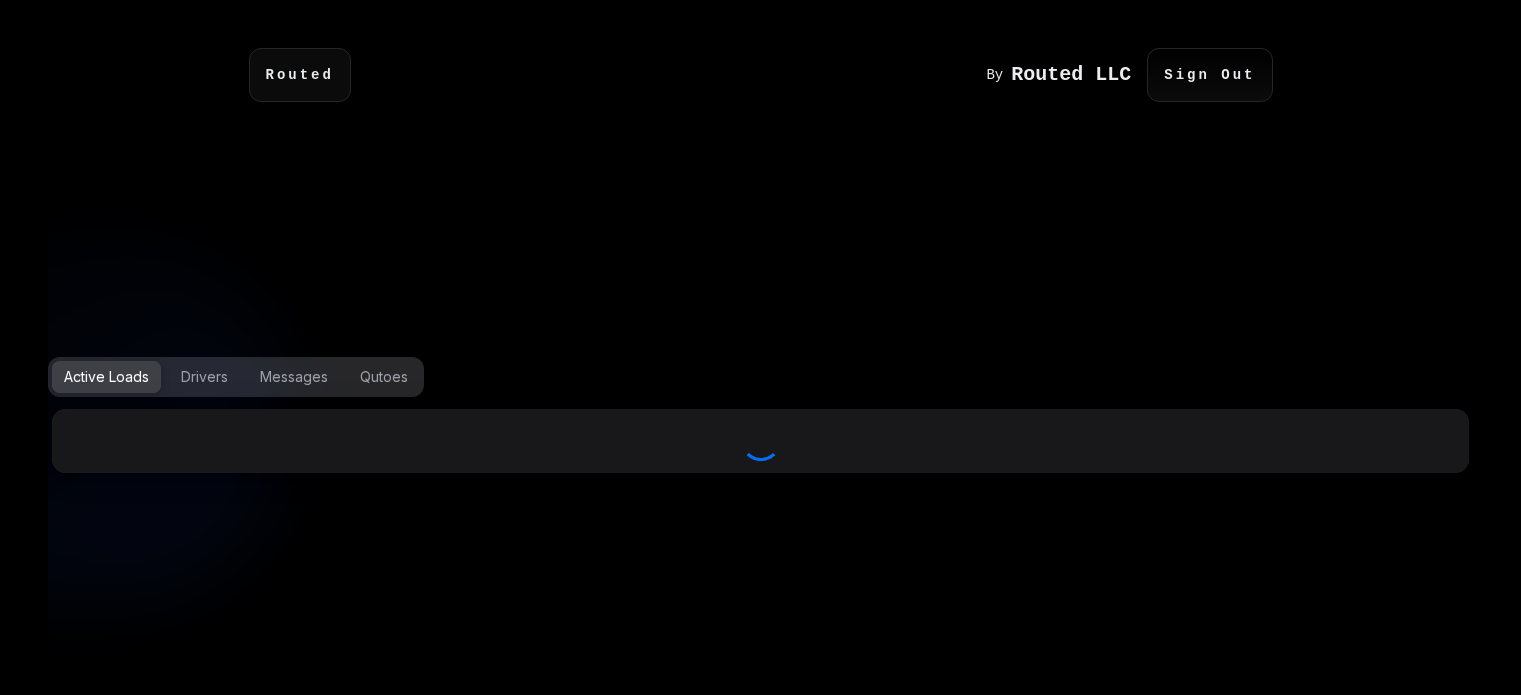select on "[REDACTED]" 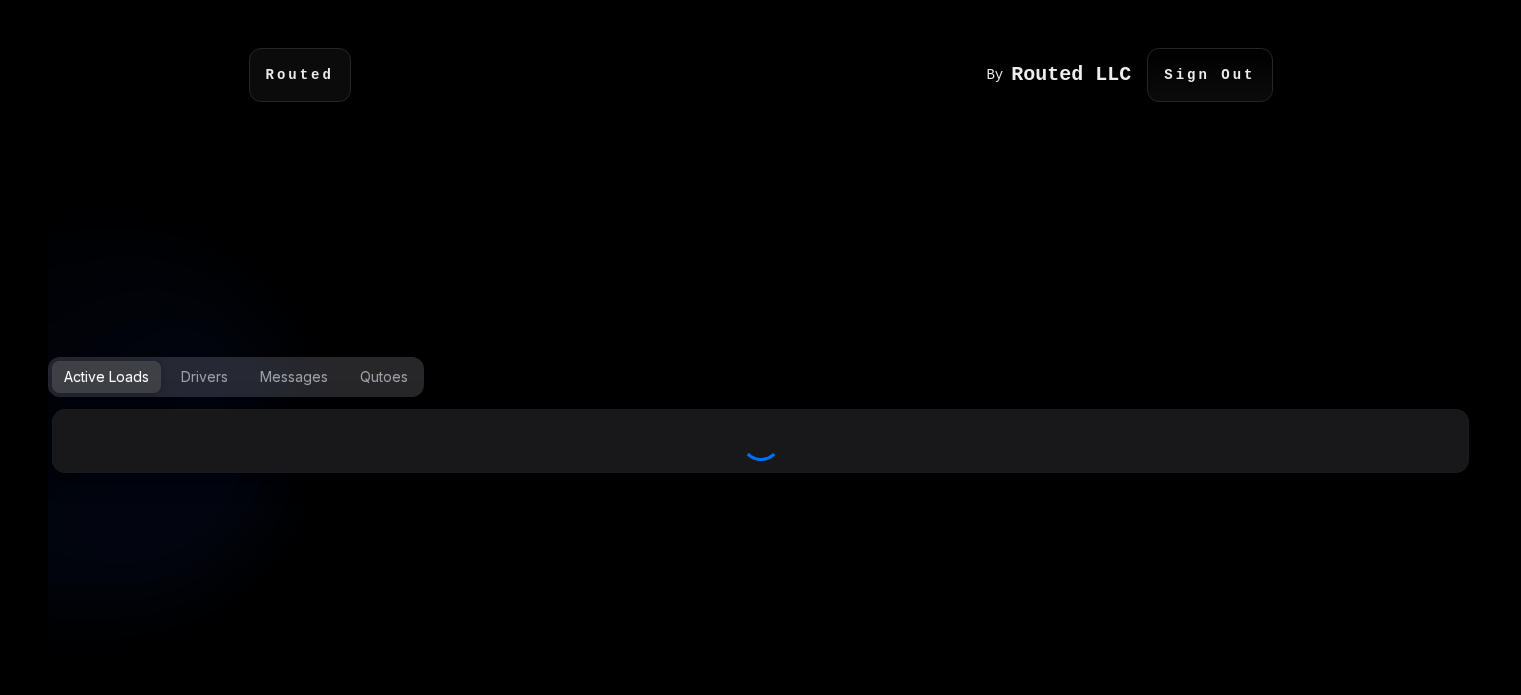 select on "***" 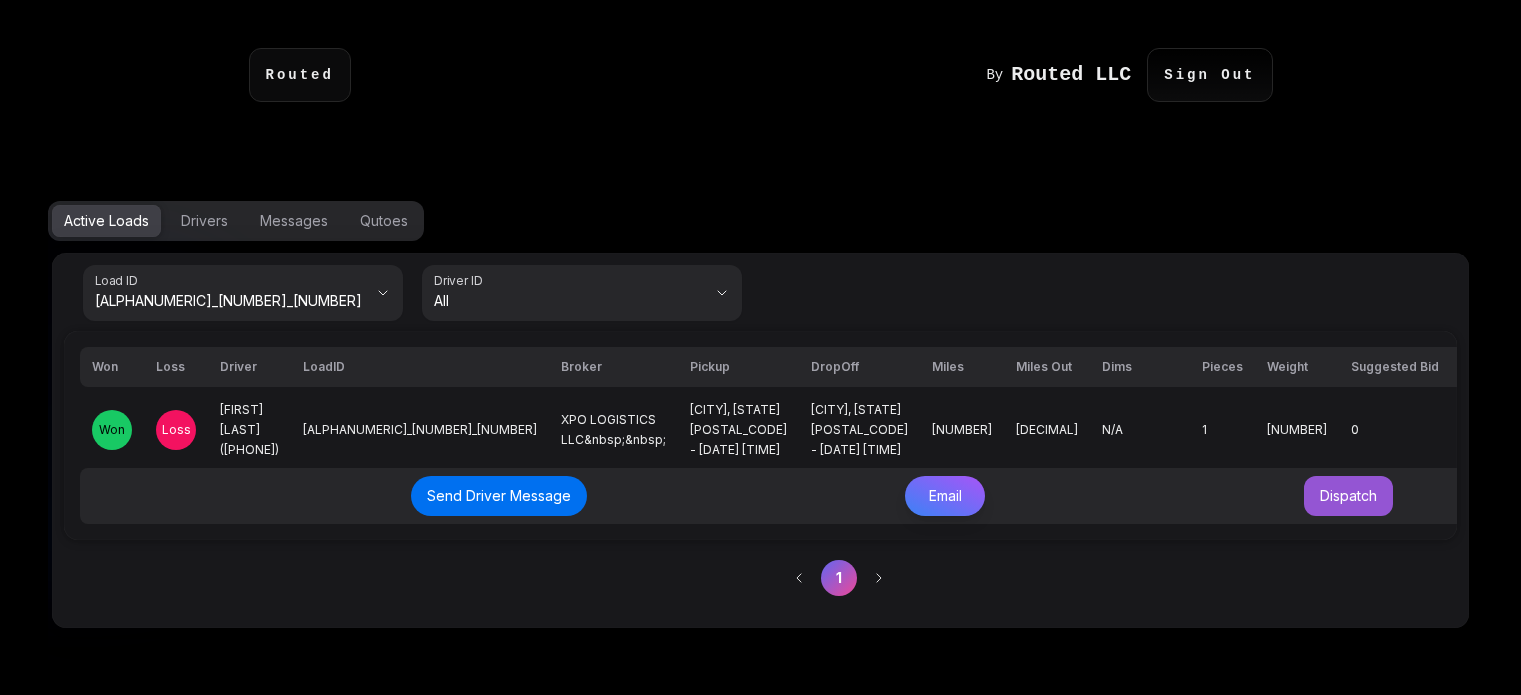 scroll, scrollTop: 0, scrollLeft: 0, axis: both 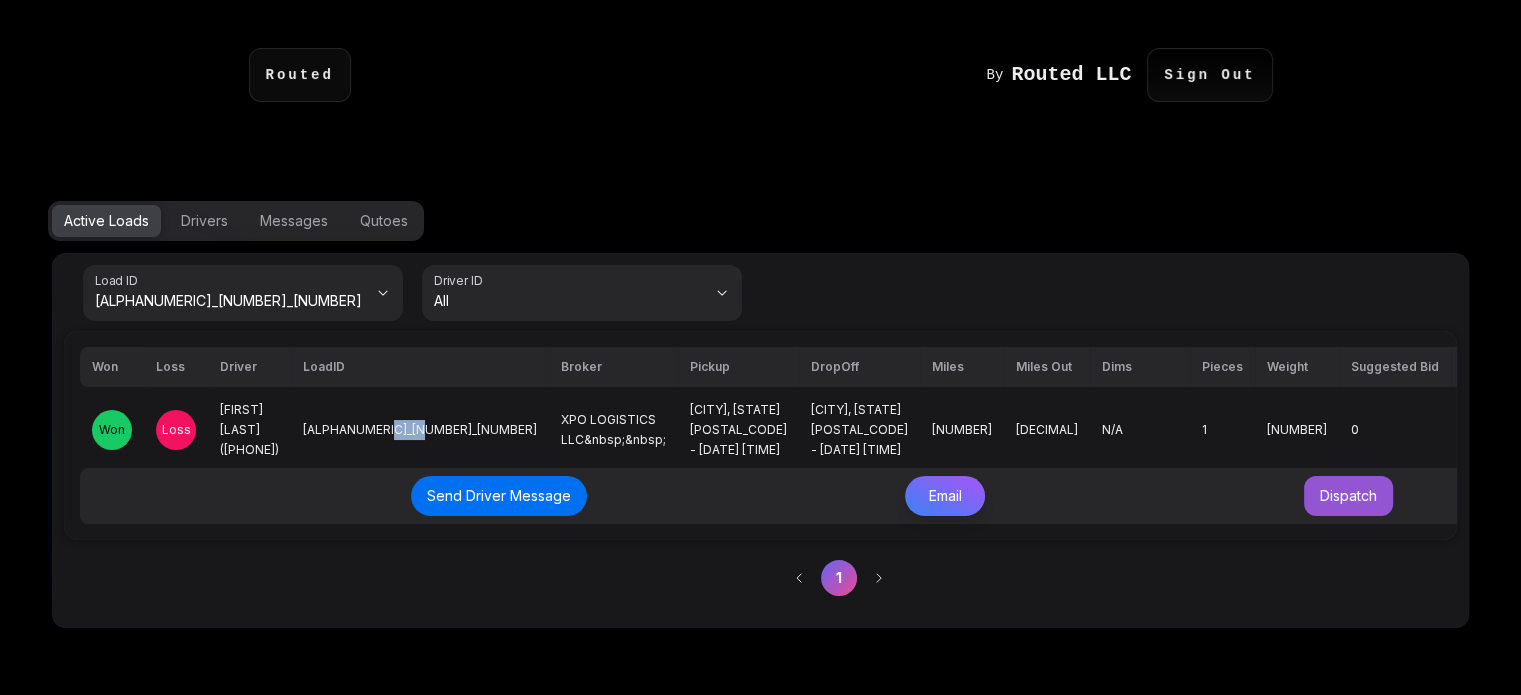 drag, startPoint x: 383, startPoint y: 422, endPoint x: 417, endPoint y: 422, distance: 34 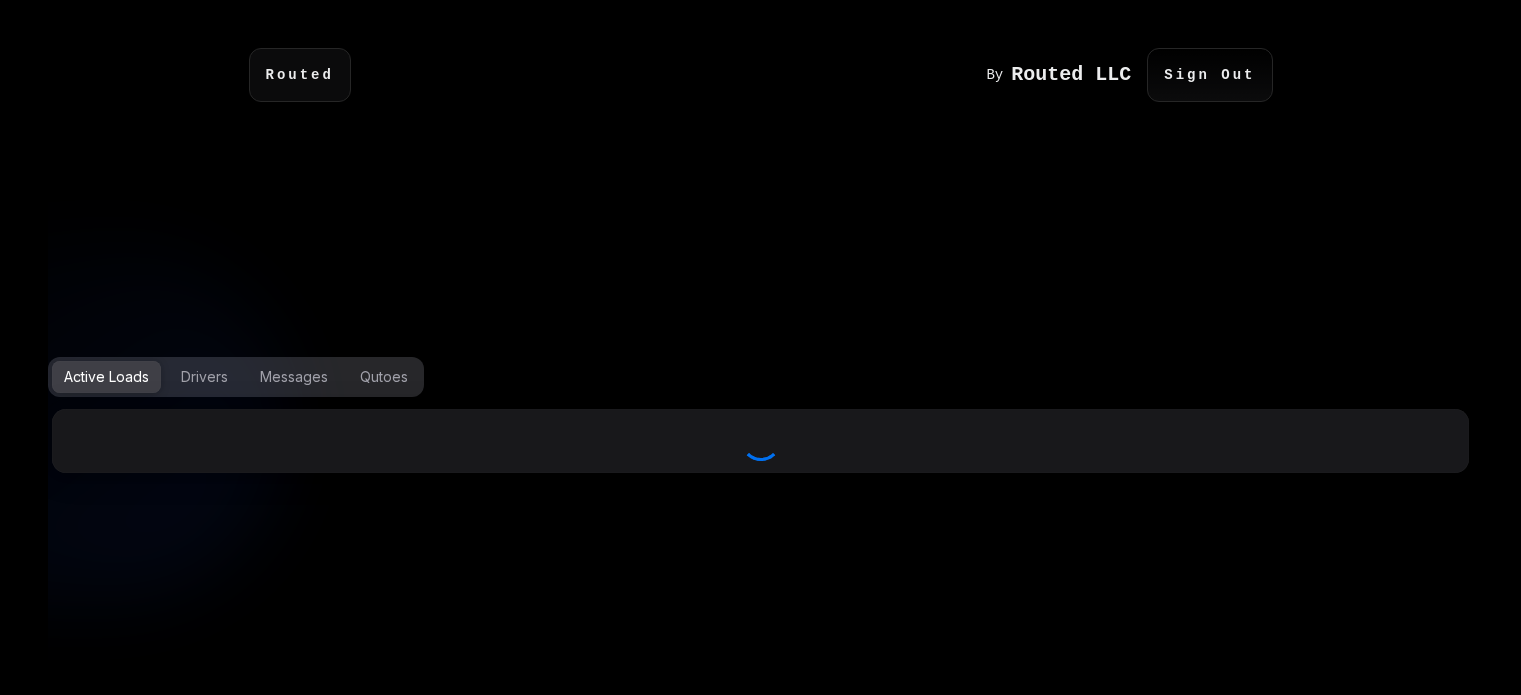 scroll, scrollTop: 0, scrollLeft: 0, axis: both 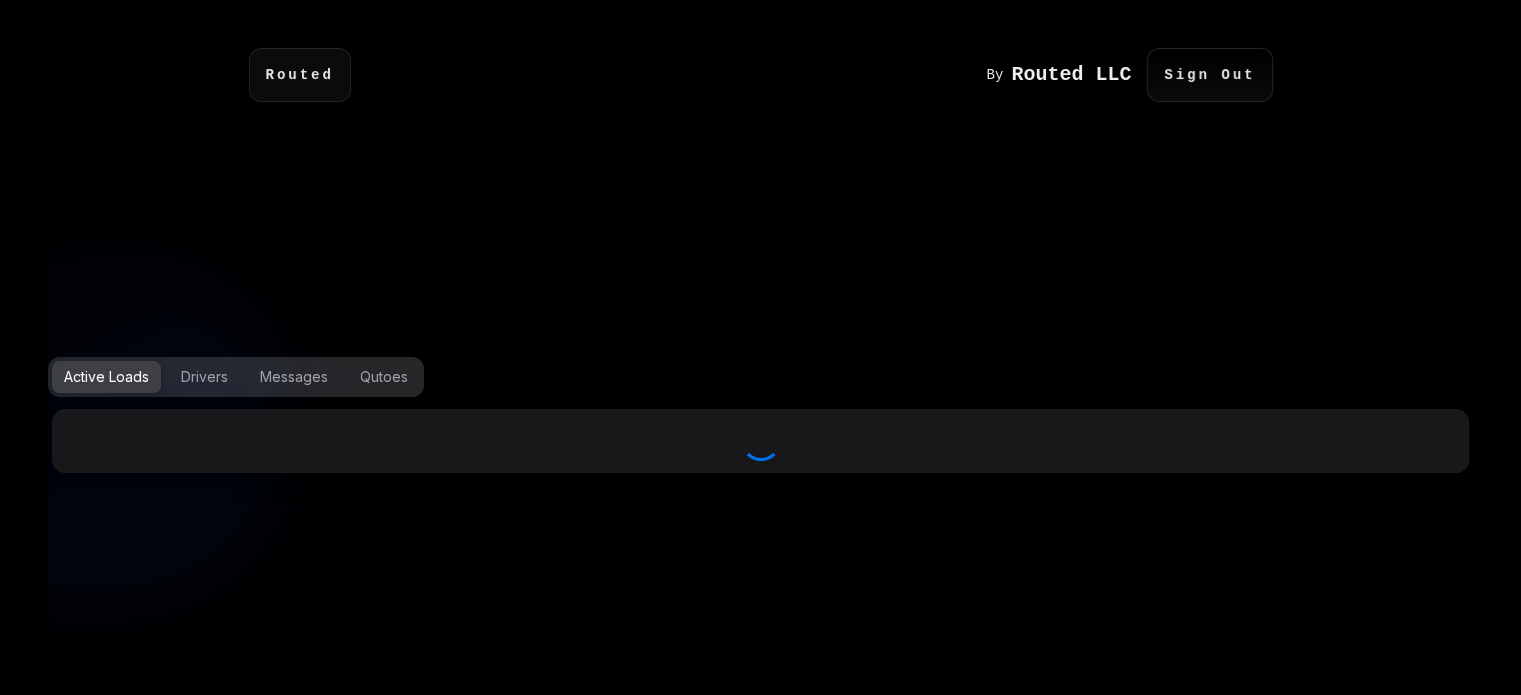select on "**********" 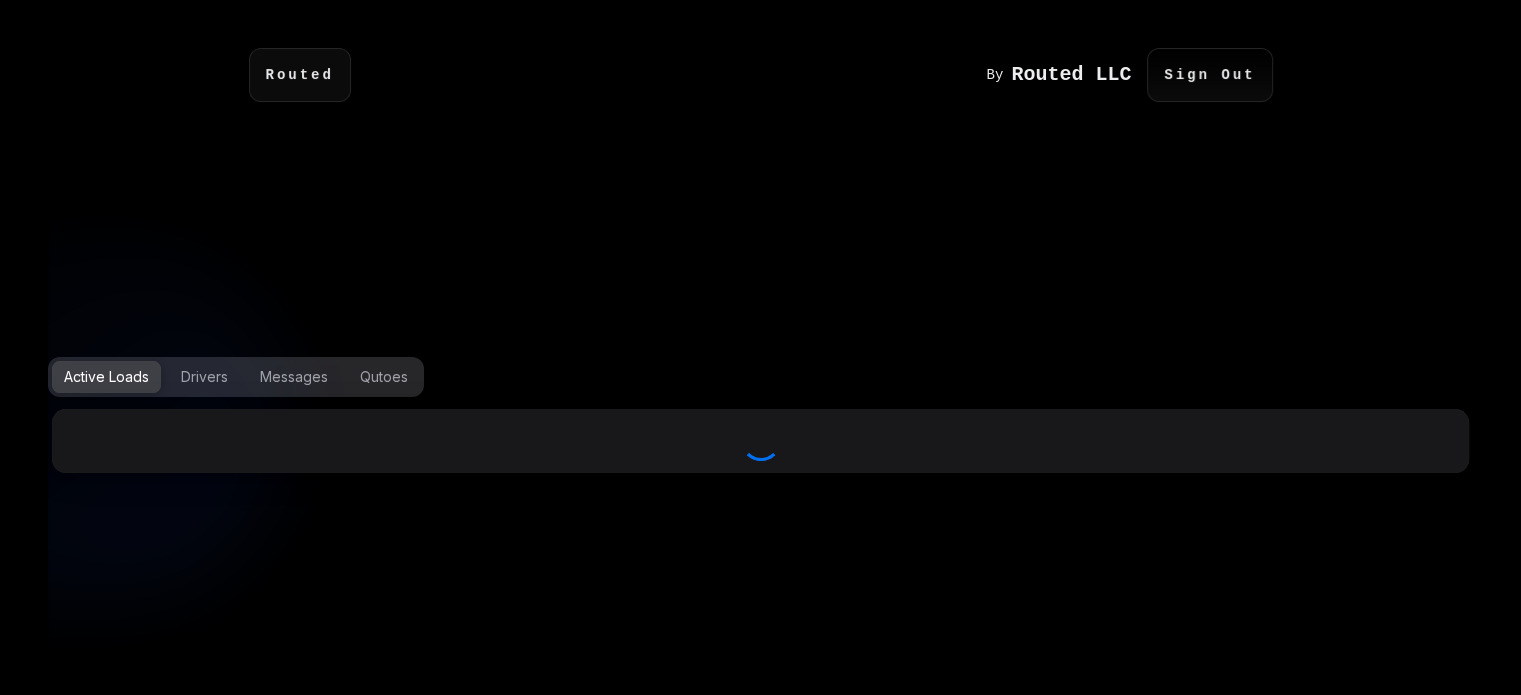 select on "***" 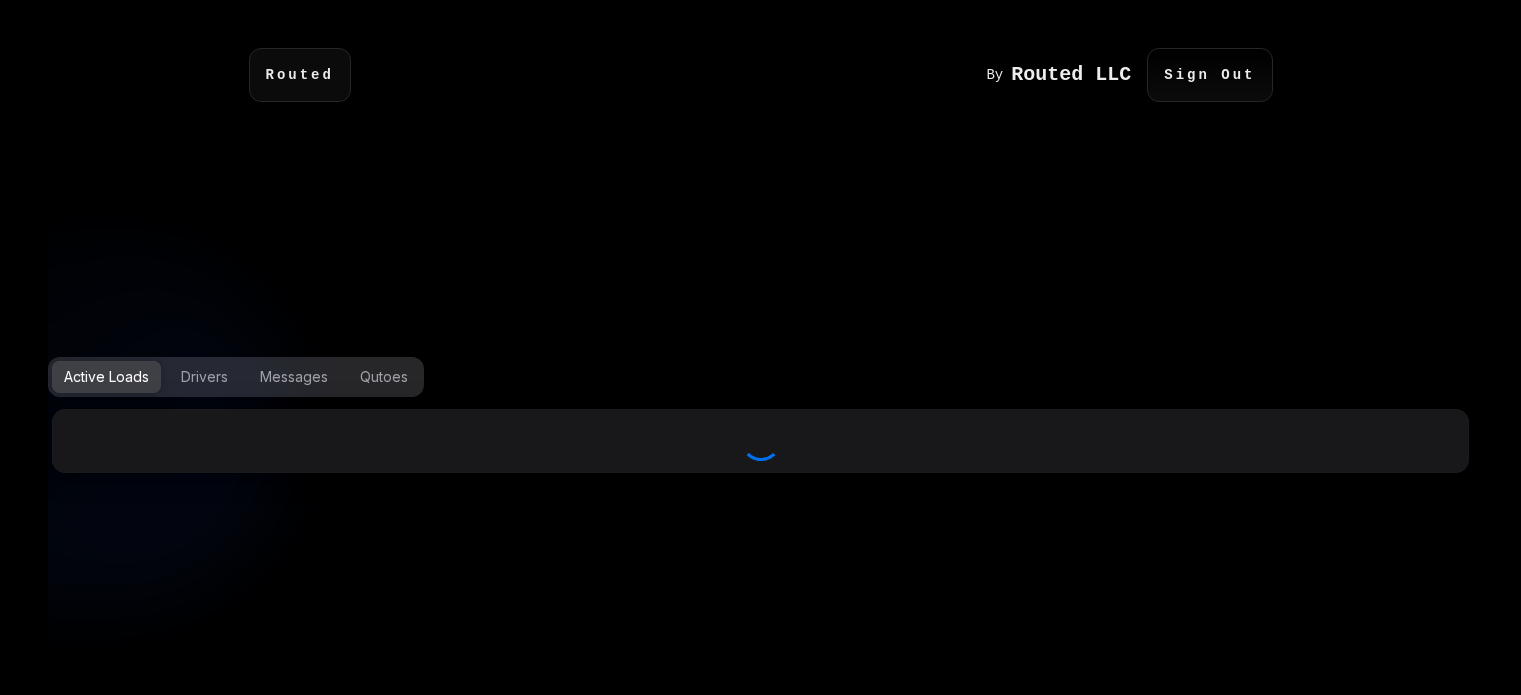 select on "[REDACTED]" 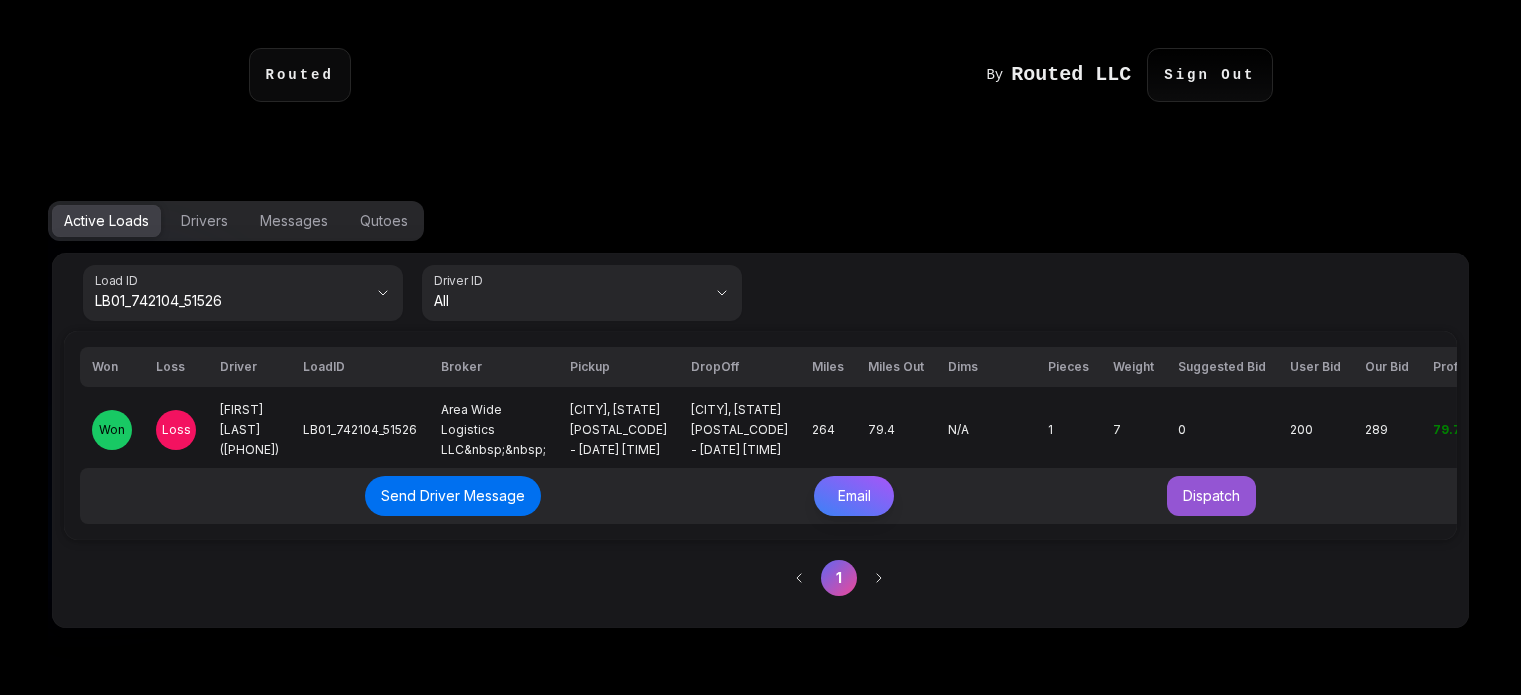 scroll, scrollTop: 0, scrollLeft: 0, axis: both 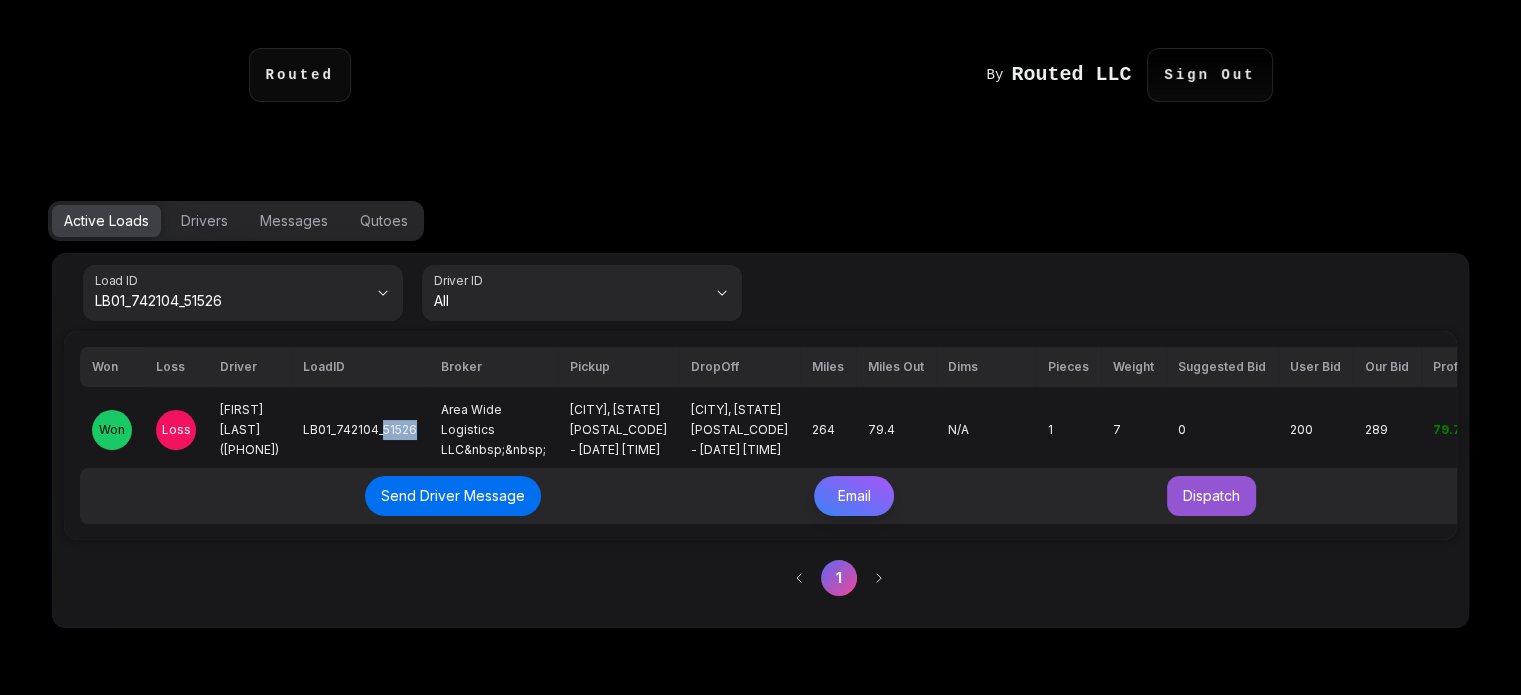 drag, startPoint x: 364, startPoint y: 419, endPoint x: 393, endPoint y: 419, distance: 29 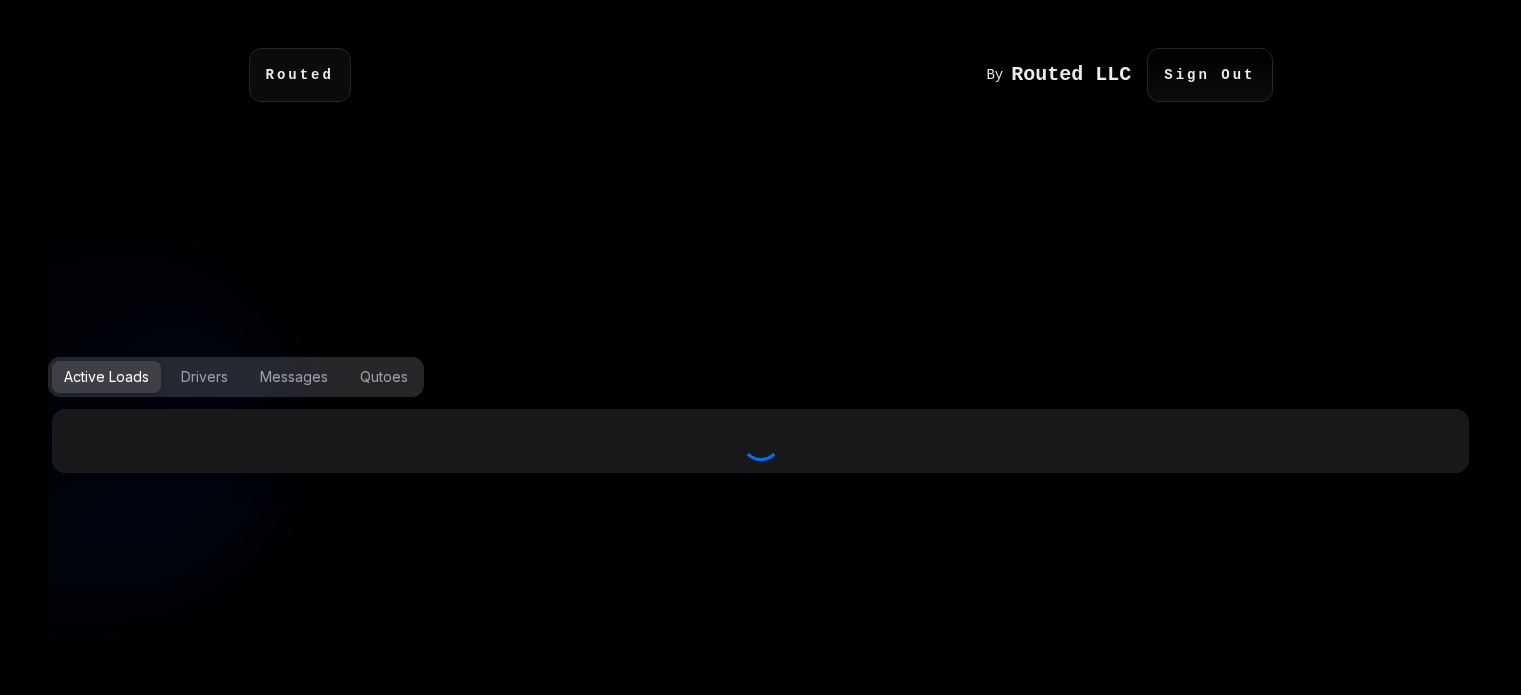 scroll, scrollTop: 0, scrollLeft: 0, axis: both 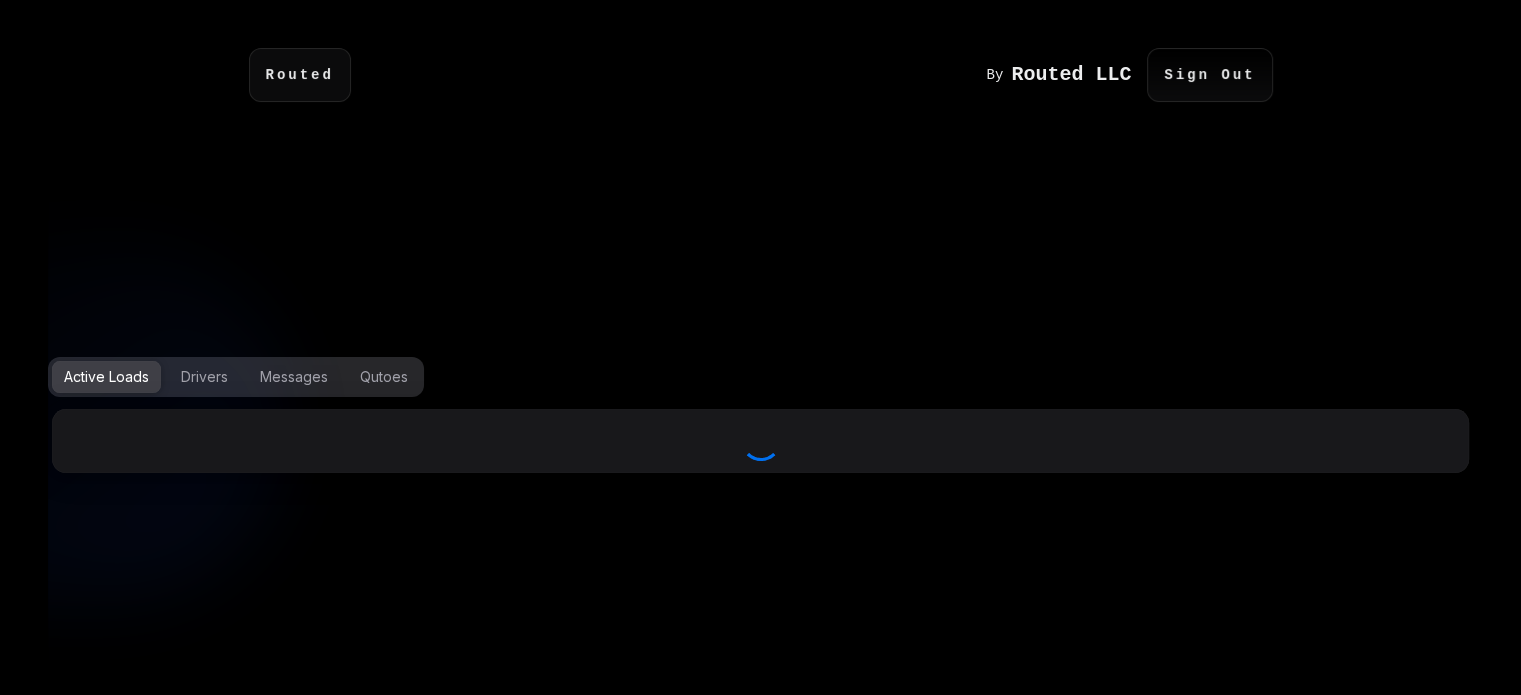 select on "**********" 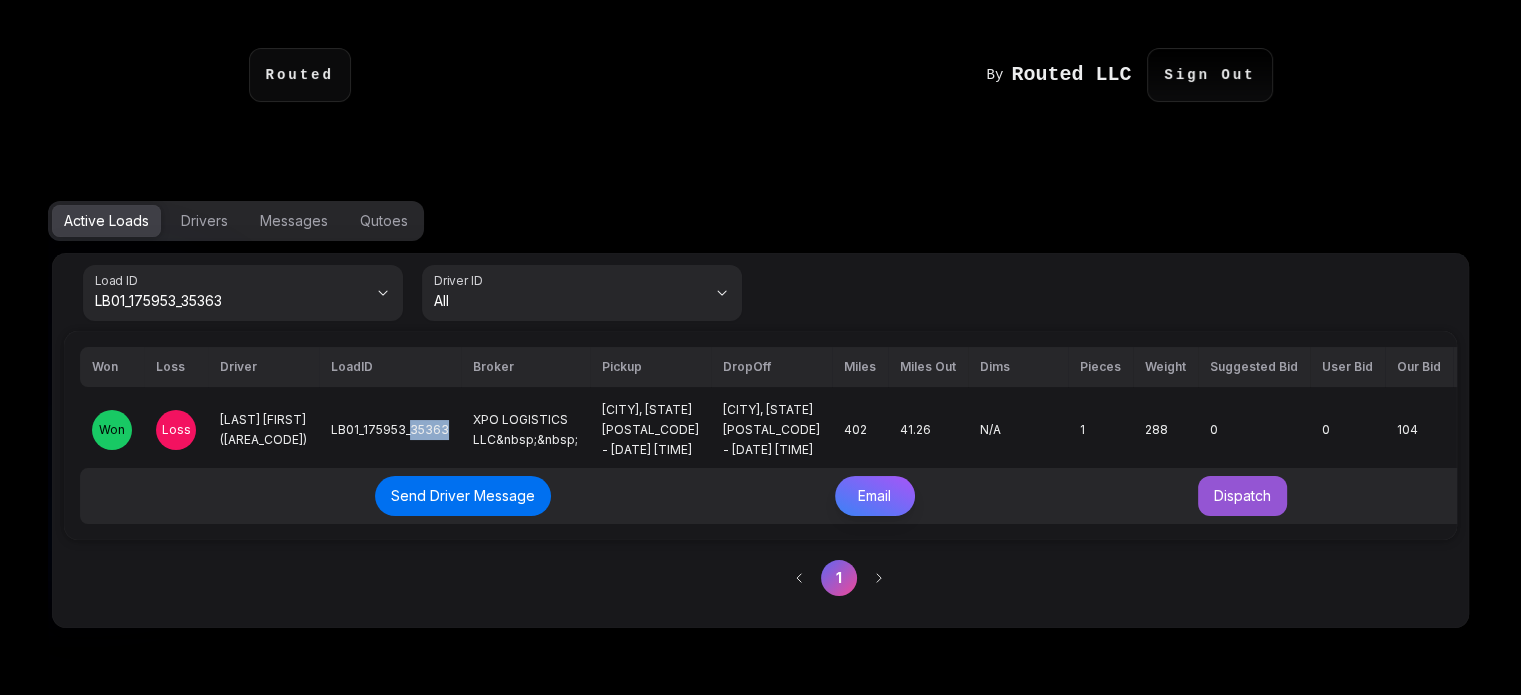 drag, startPoint x: 384, startPoint y: 417, endPoint x: 417, endPoint y: 418, distance: 33.01515 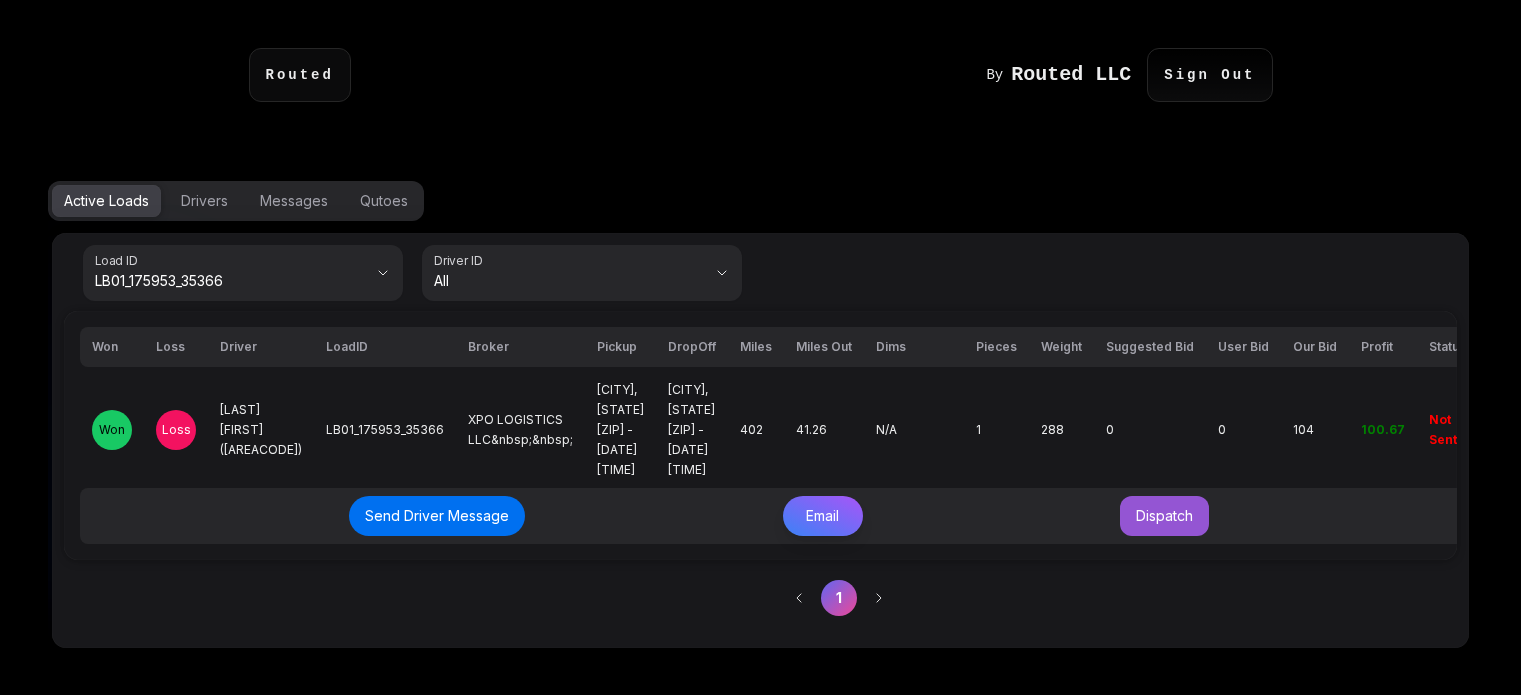 select on "**********" 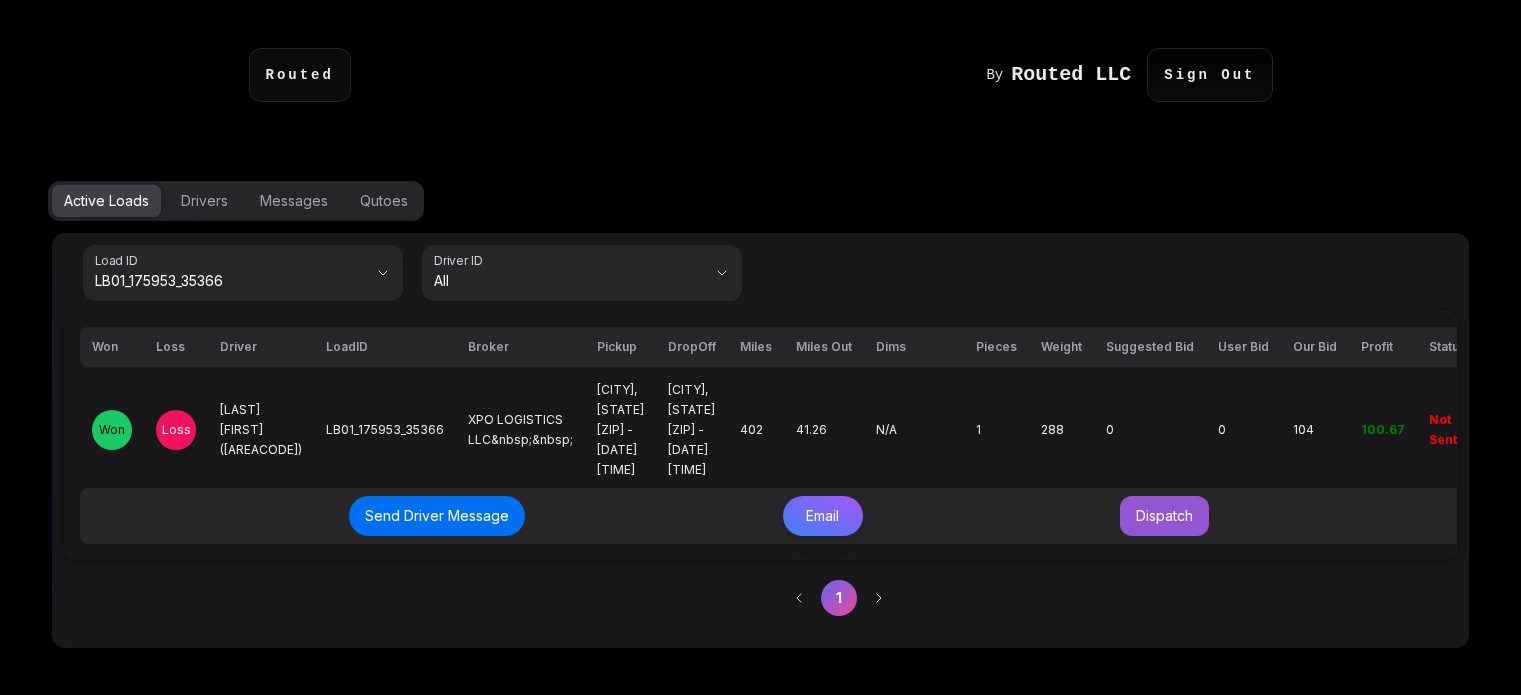 scroll, scrollTop: 0, scrollLeft: 0, axis: both 